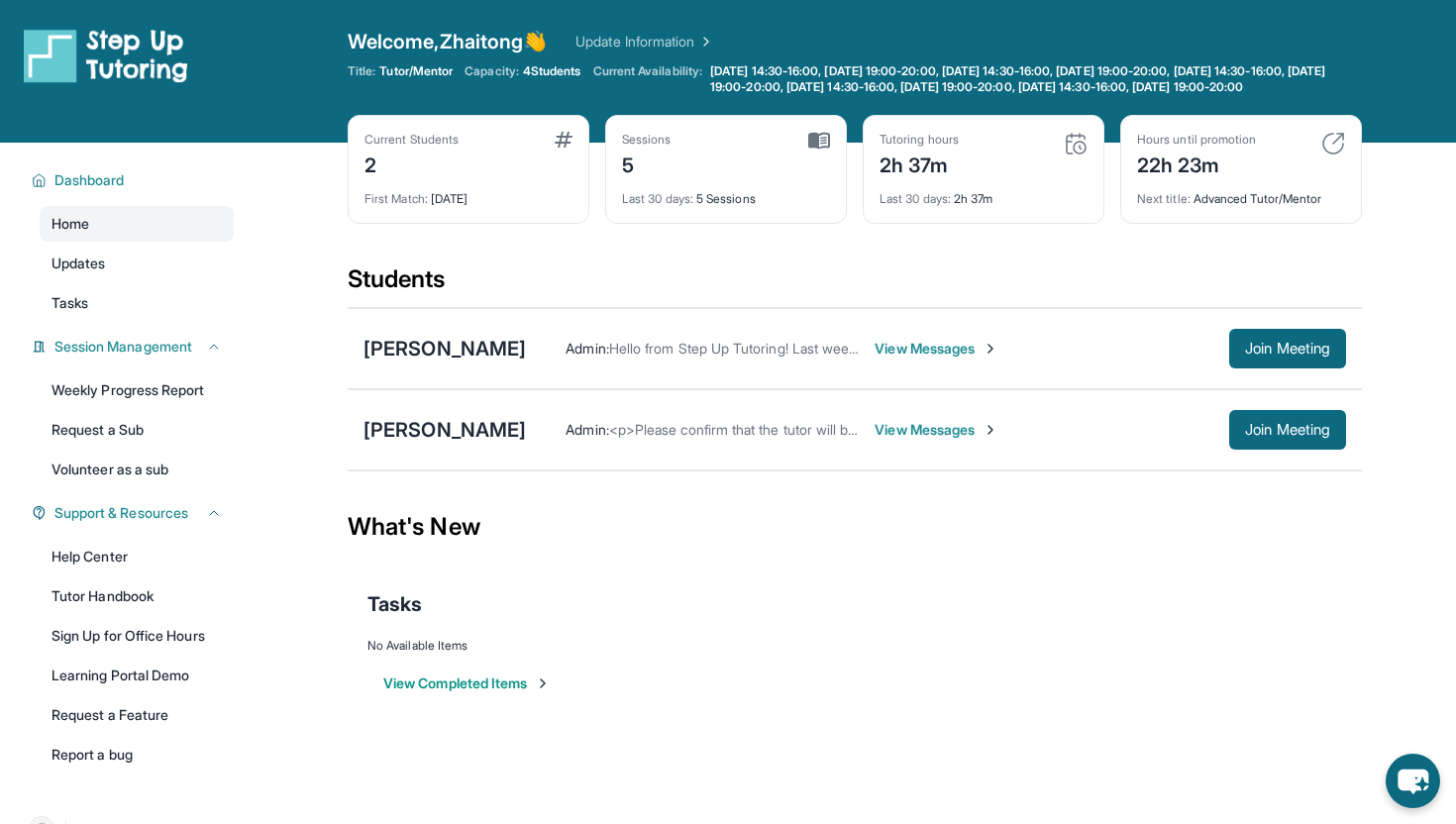 scroll, scrollTop: 157, scrollLeft: 0, axis: vertical 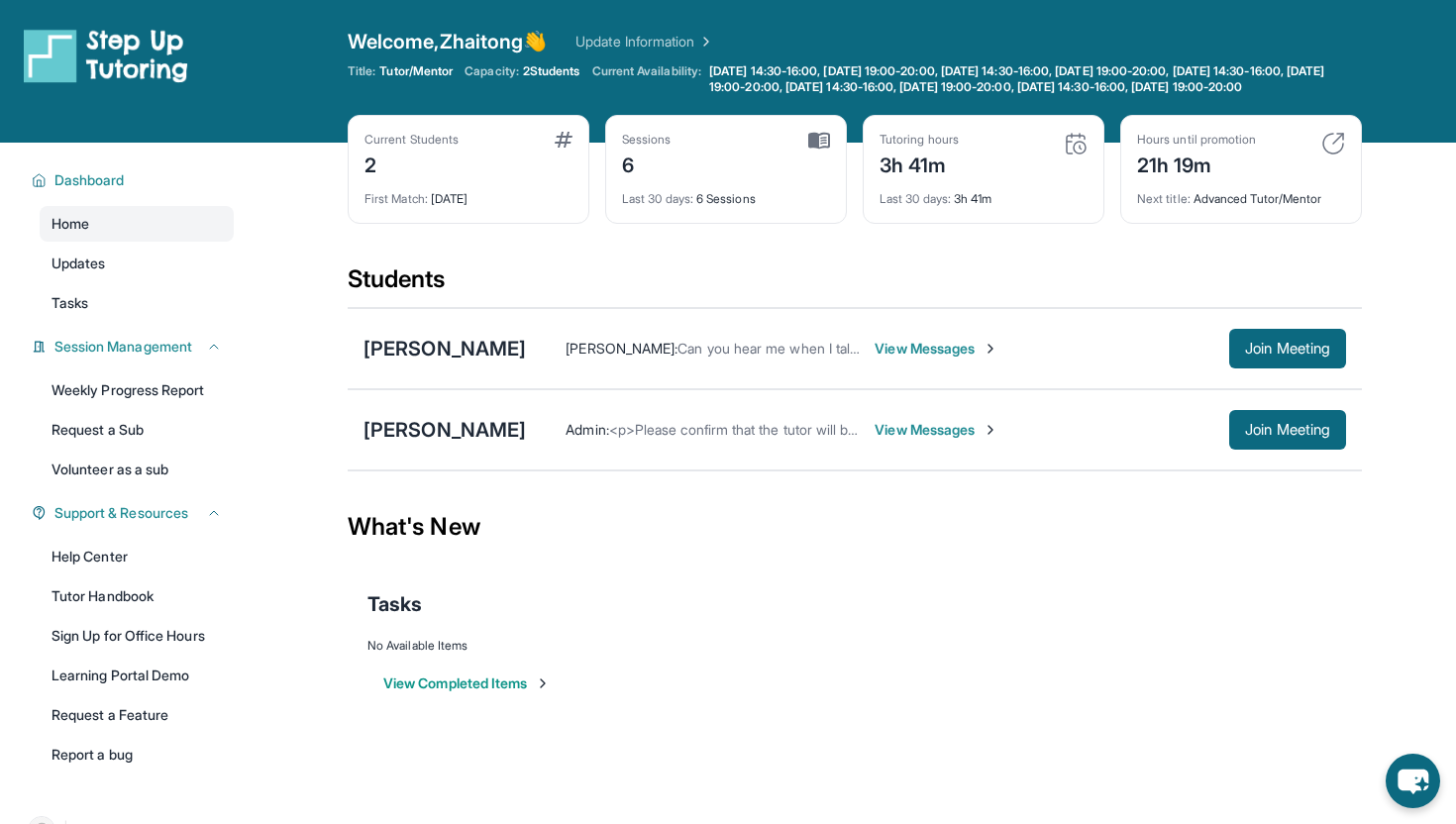 click on "View Messages" at bounding box center [936, 430] 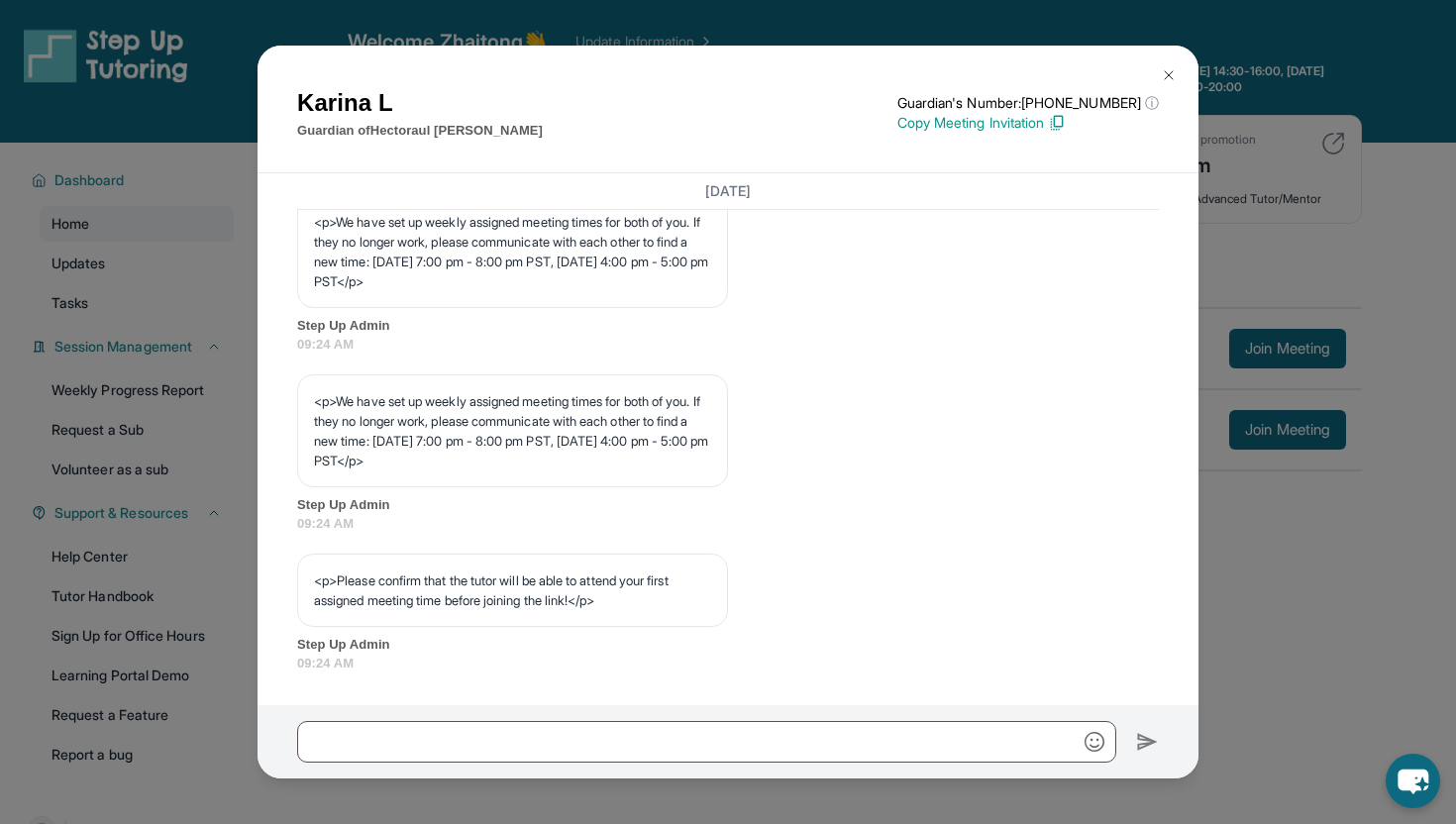 scroll, scrollTop: 984, scrollLeft: 0, axis: vertical 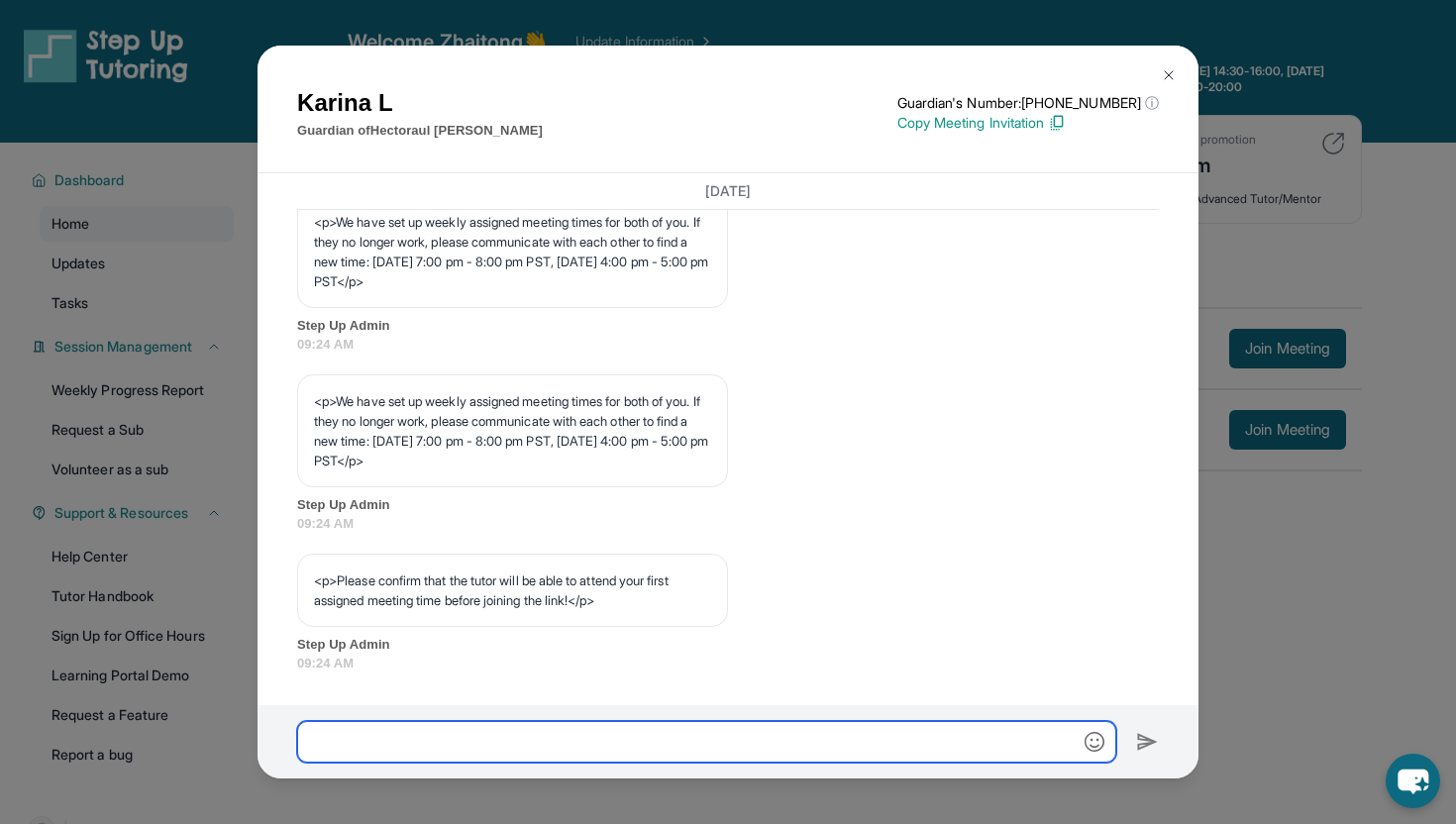 click at bounding box center [706, 742] 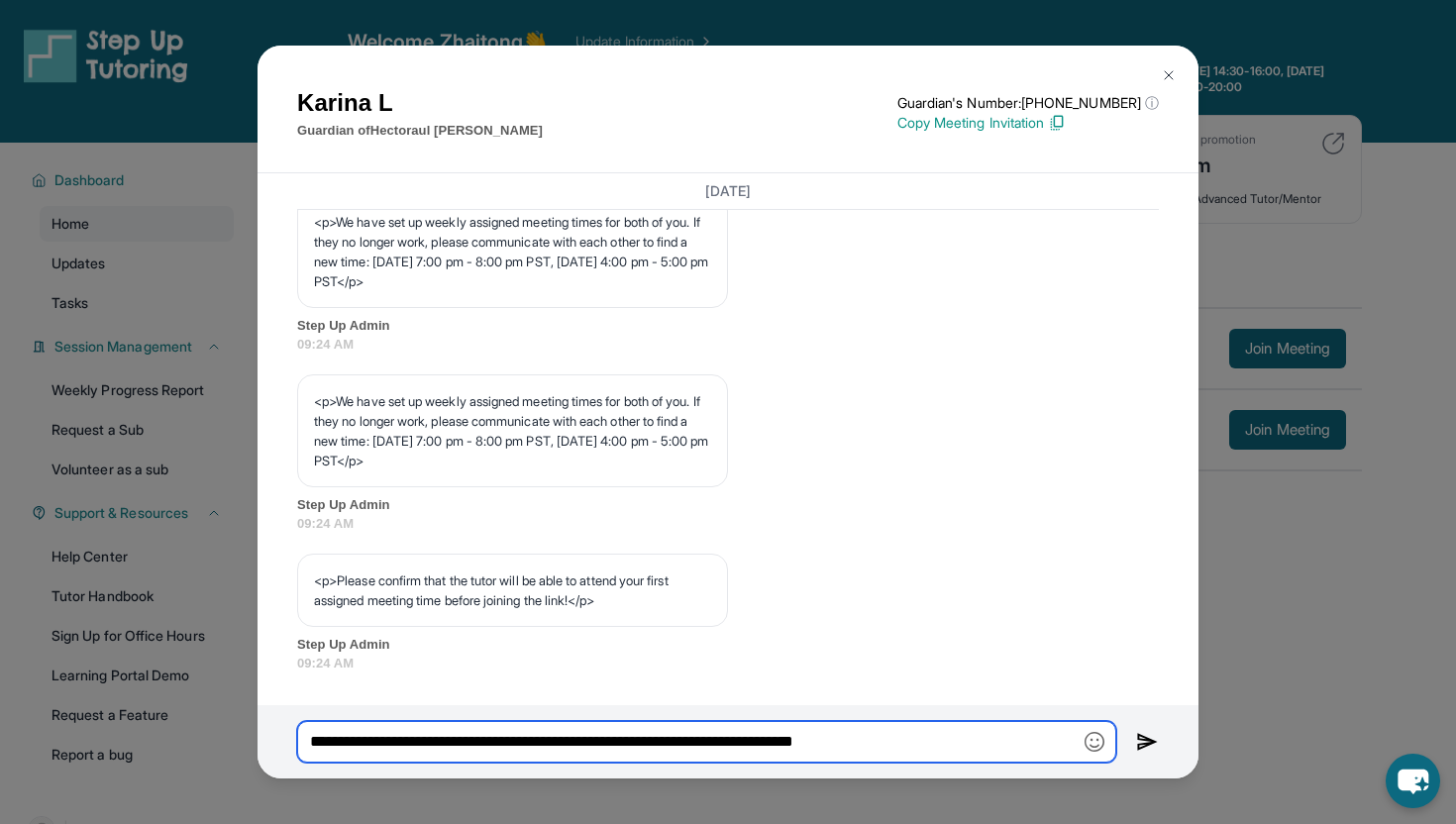 click on "**********" at bounding box center (706, 742) 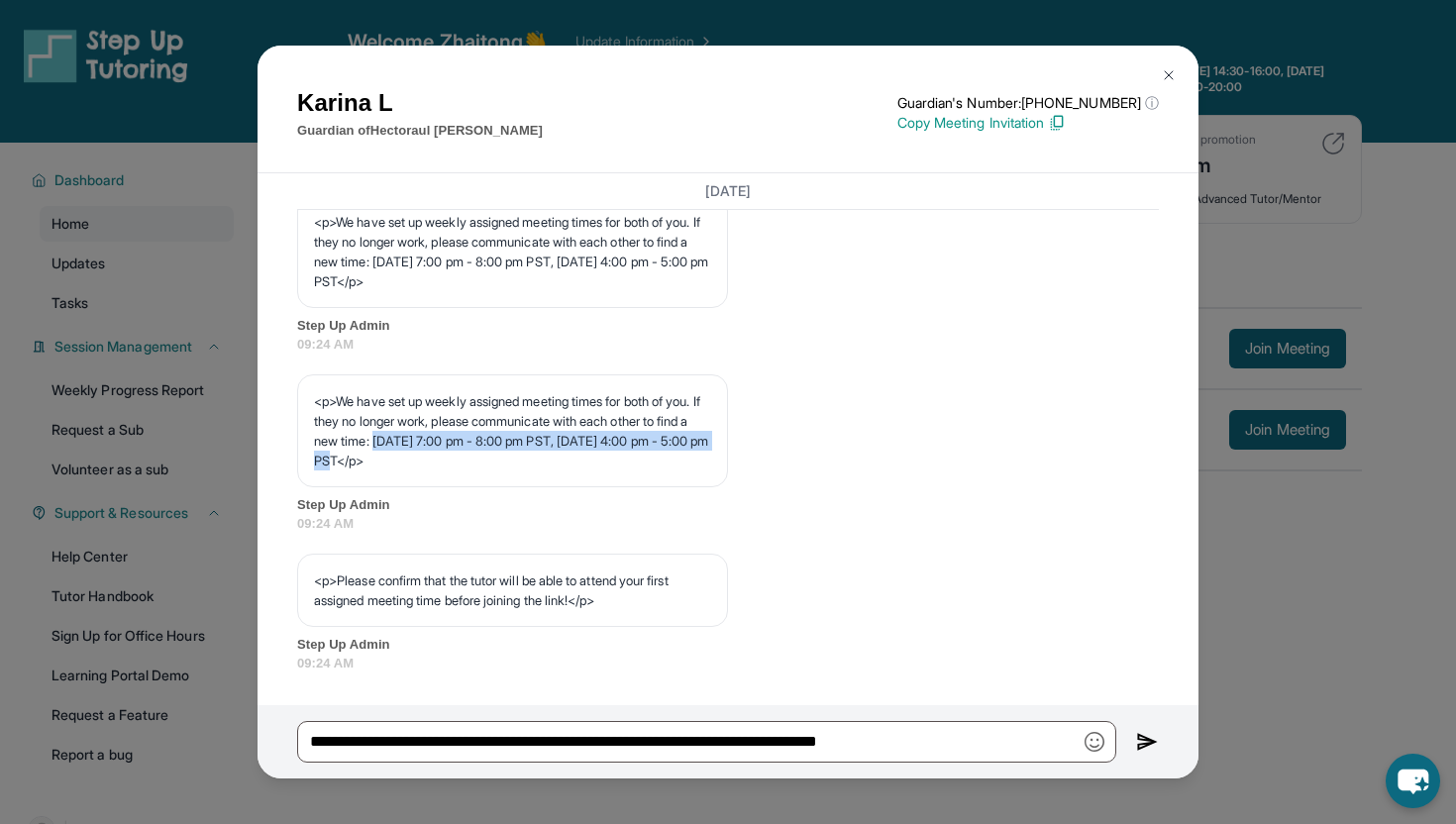 drag, startPoint x: 467, startPoint y: 439, endPoint x: 504, endPoint y: 469, distance: 47.634 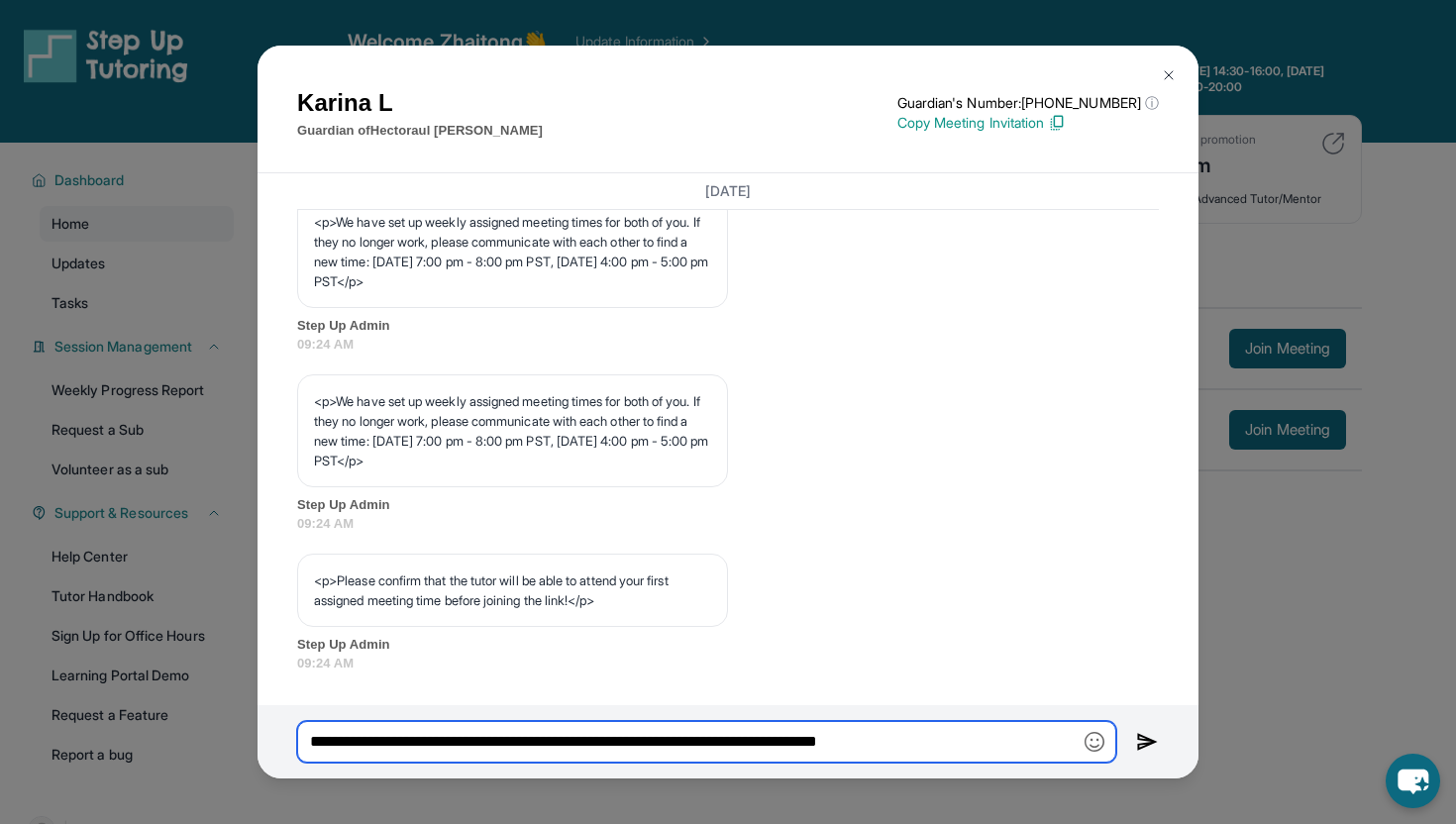 click on "**********" at bounding box center (706, 742) 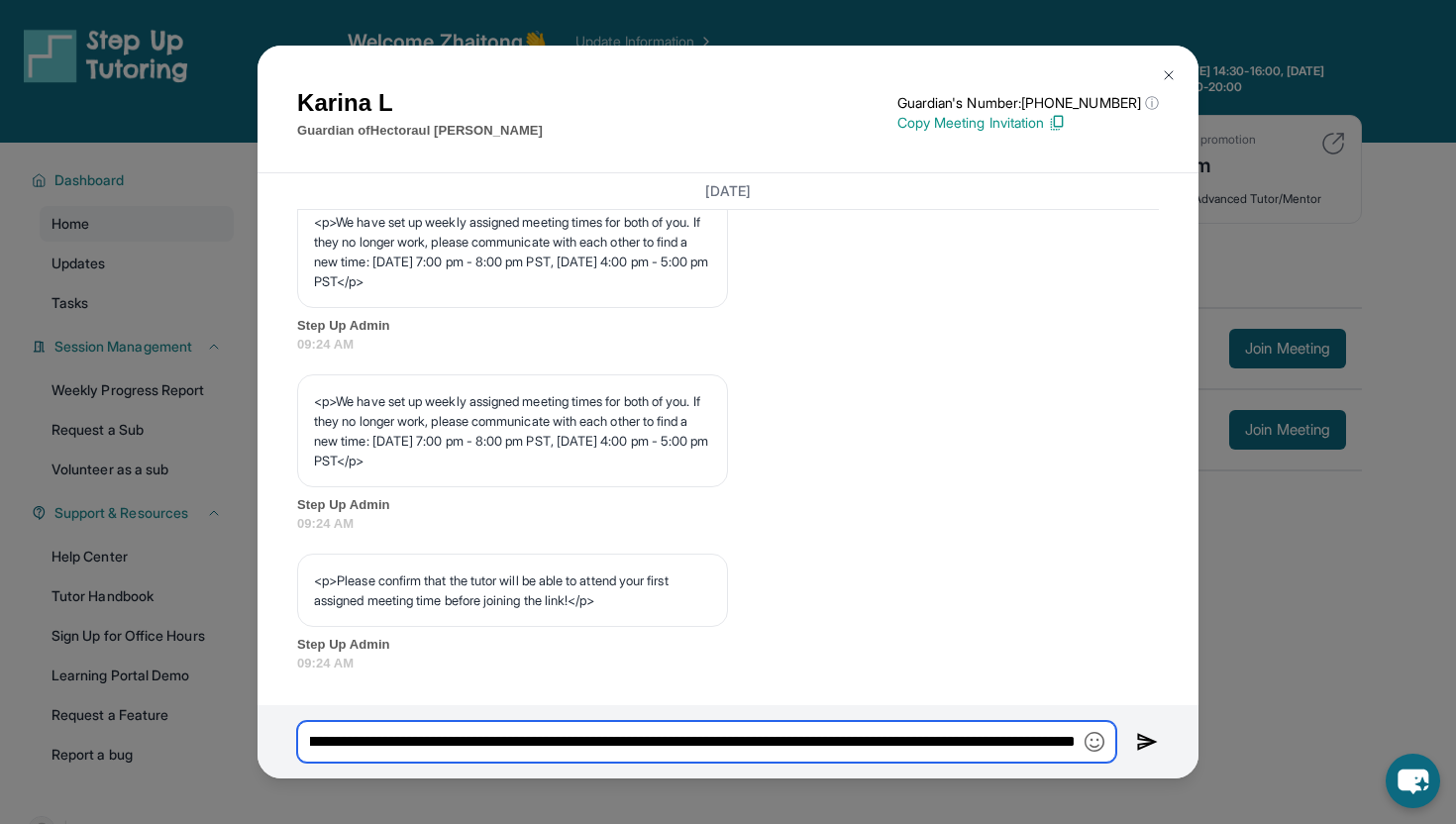 scroll, scrollTop: 0, scrollLeft: 1238, axis: horizontal 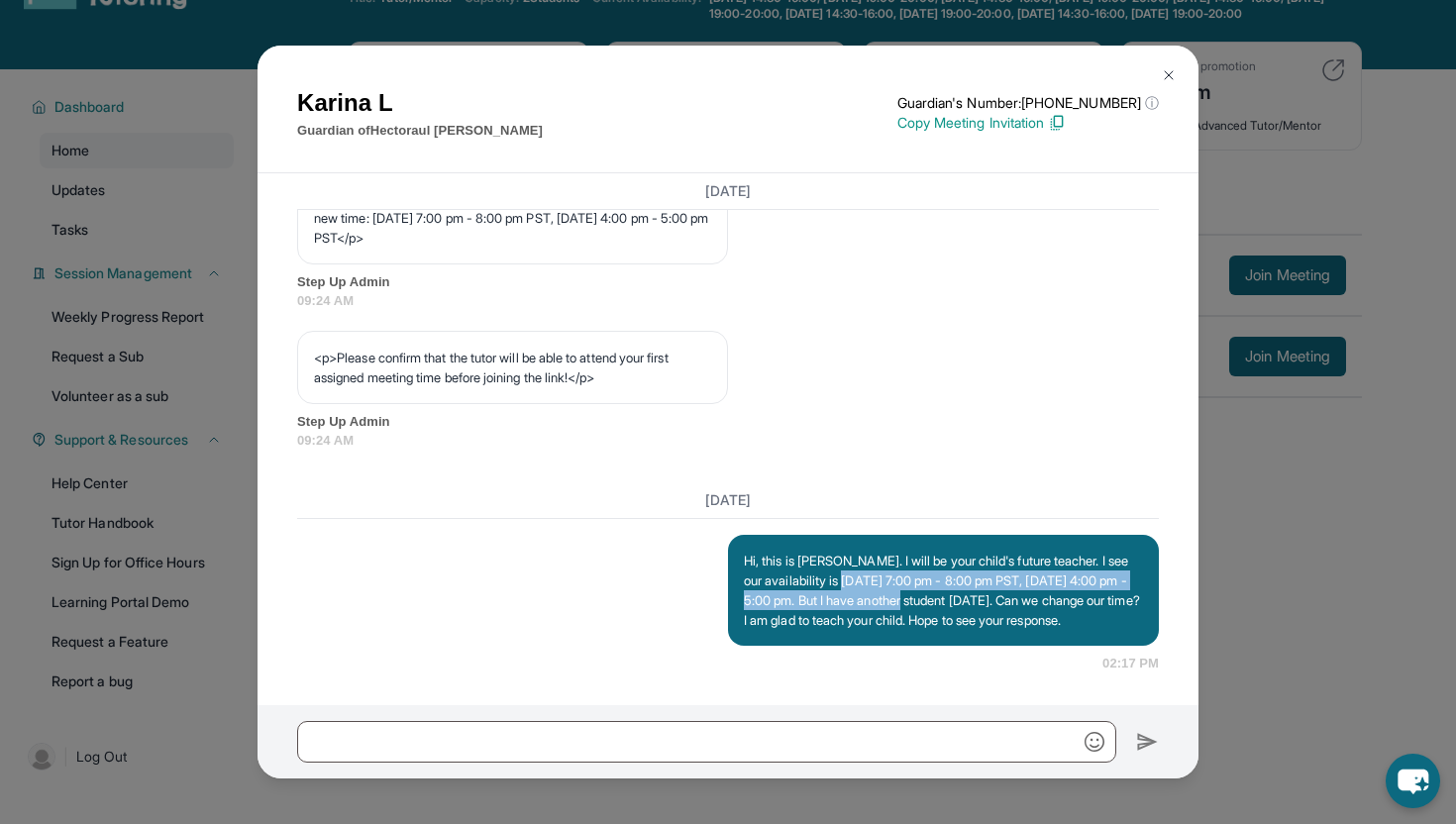 drag, startPoint x: 878, startPoint y: 562, endPoint x: 978, endPoint y: 574, distance: 100.7174 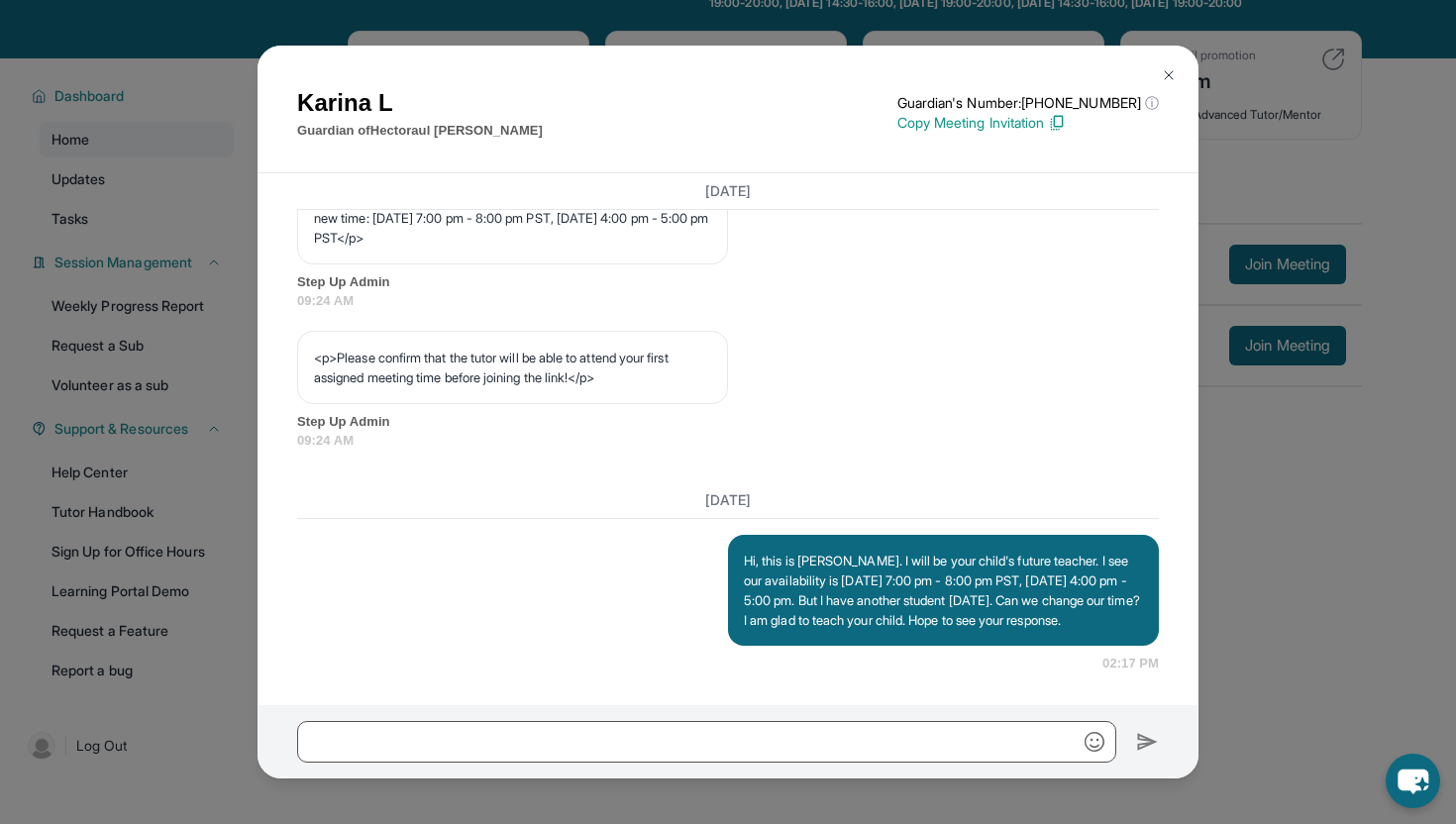 scroll, scrollTop: 83, scrollLeft: 0, axis: vertical 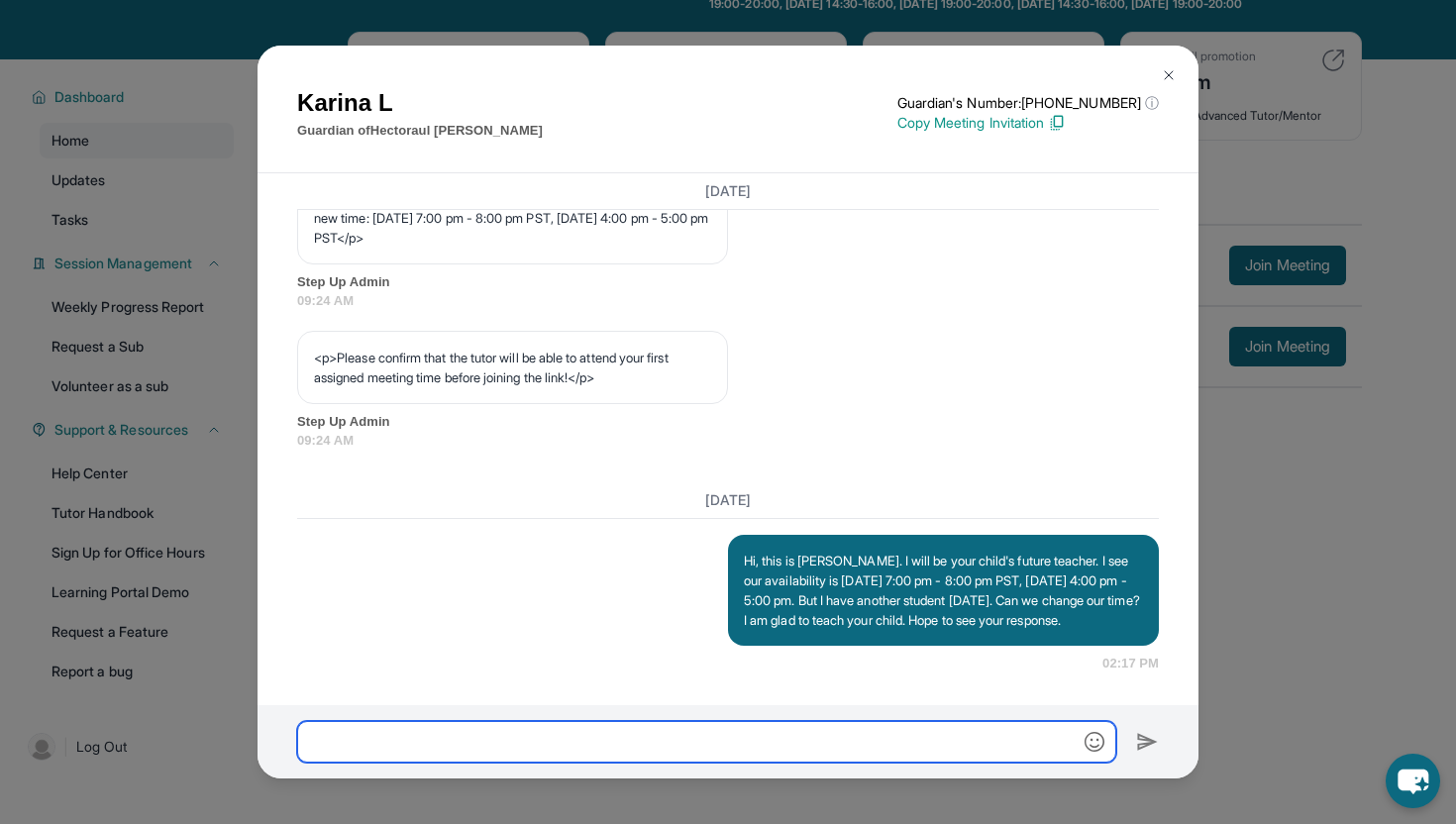 click at bounding box center [706, 742] 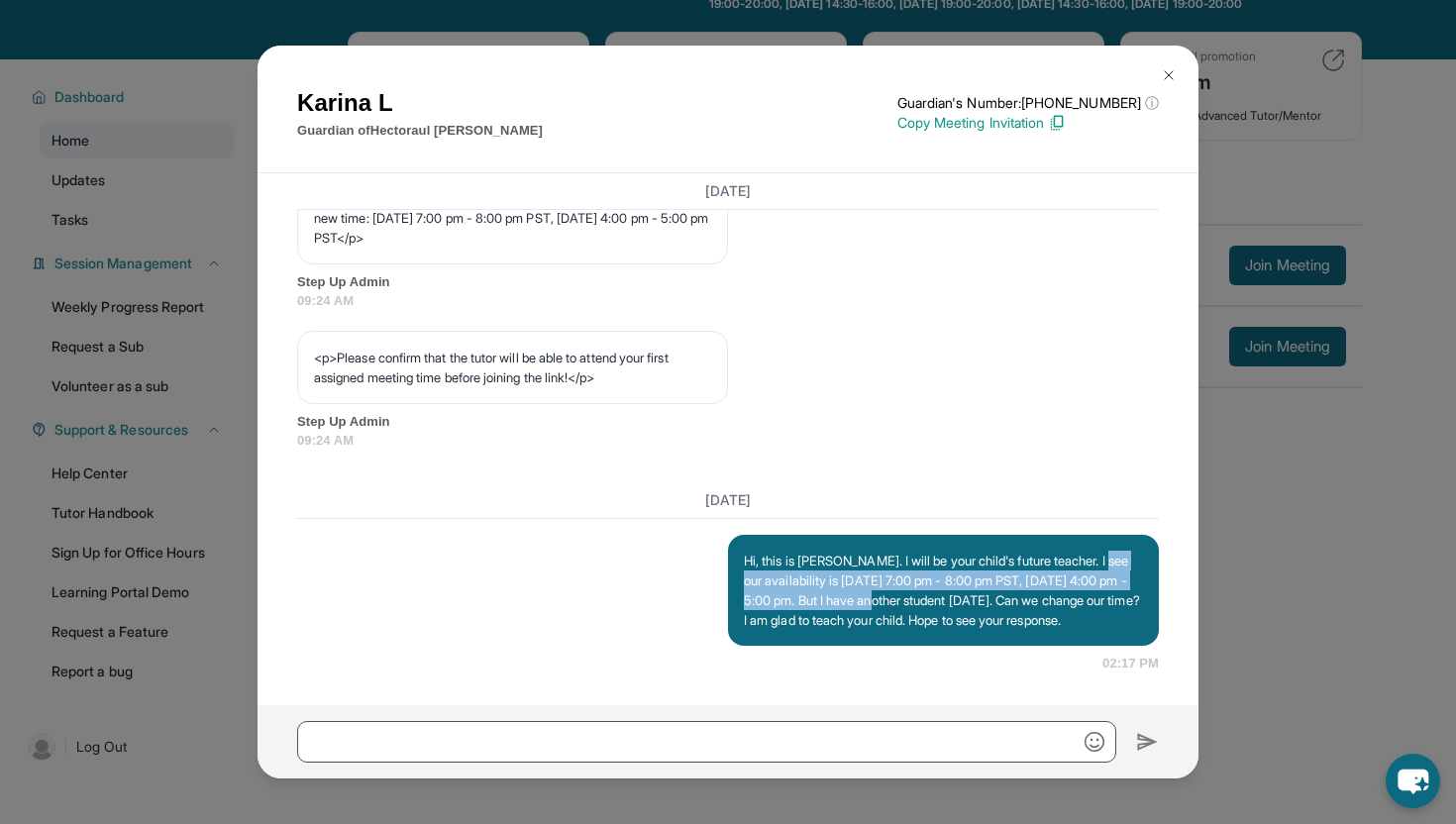 drag, startPoint x: 822, startPoint y: 590, endPoint x: 910, endPoint y: 578, distance: 88.81441 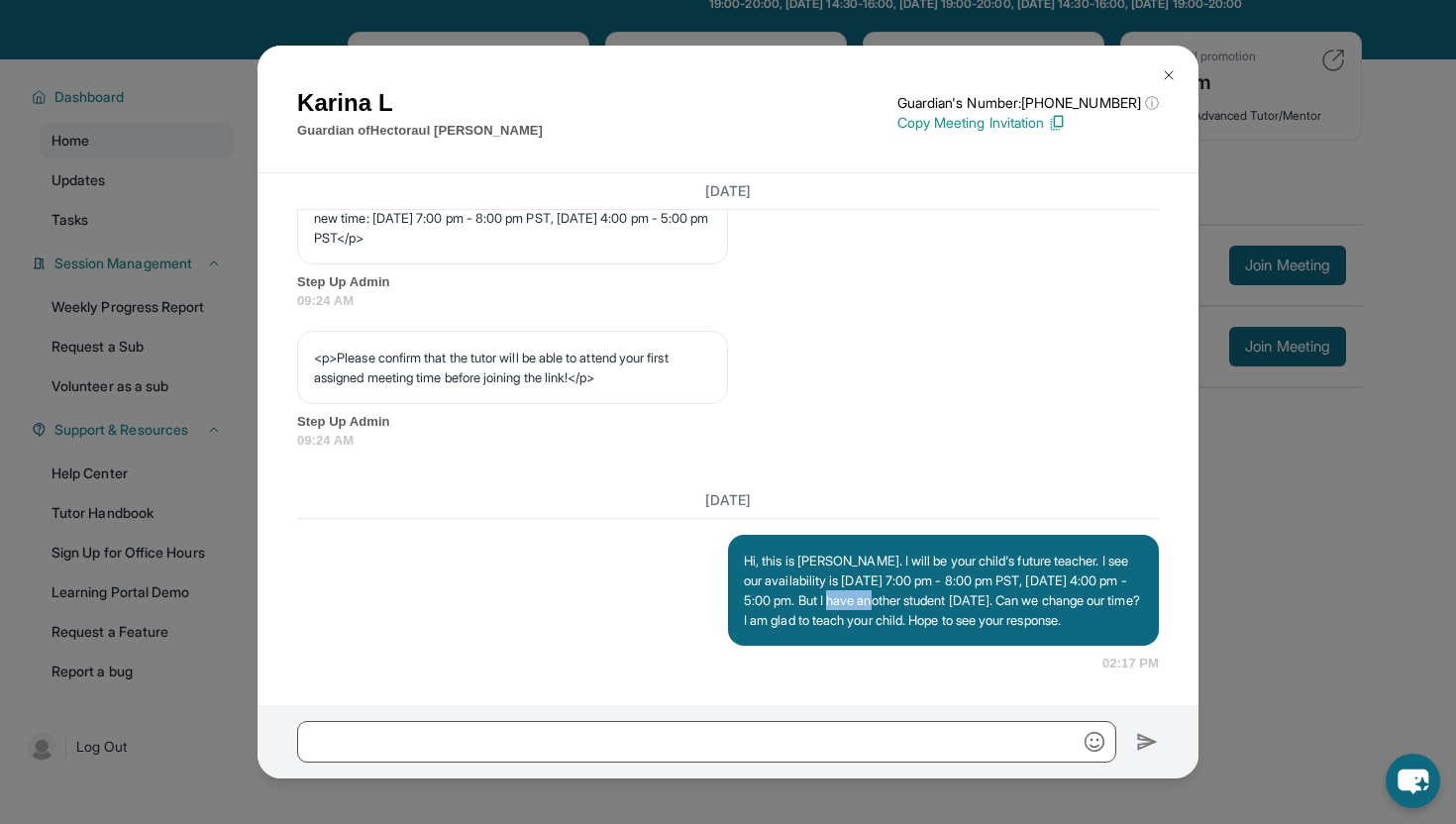 click on "Hi, this is Tommy. I will be your child's future teacher. I see our availability is  Monday 7:00 pm - 8:00 pm PST, Wednesday 4:00 pm - 5:00 pm. But I have another student on Wednesday. Can we change our time? I am glad to teach your child. Hope to see your response." at bounding box center (943, 590) 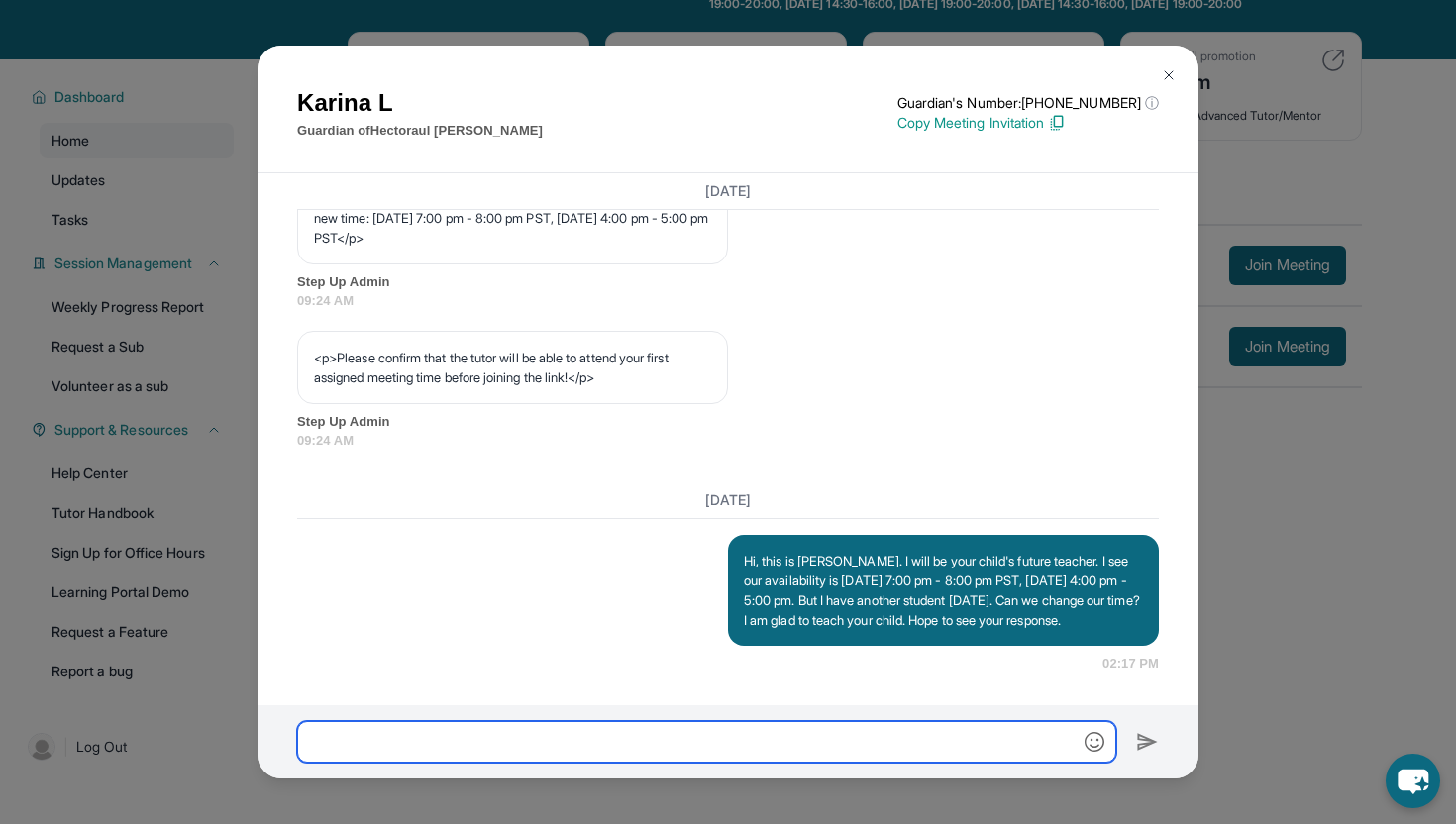 click at bounding box center (706, 742) 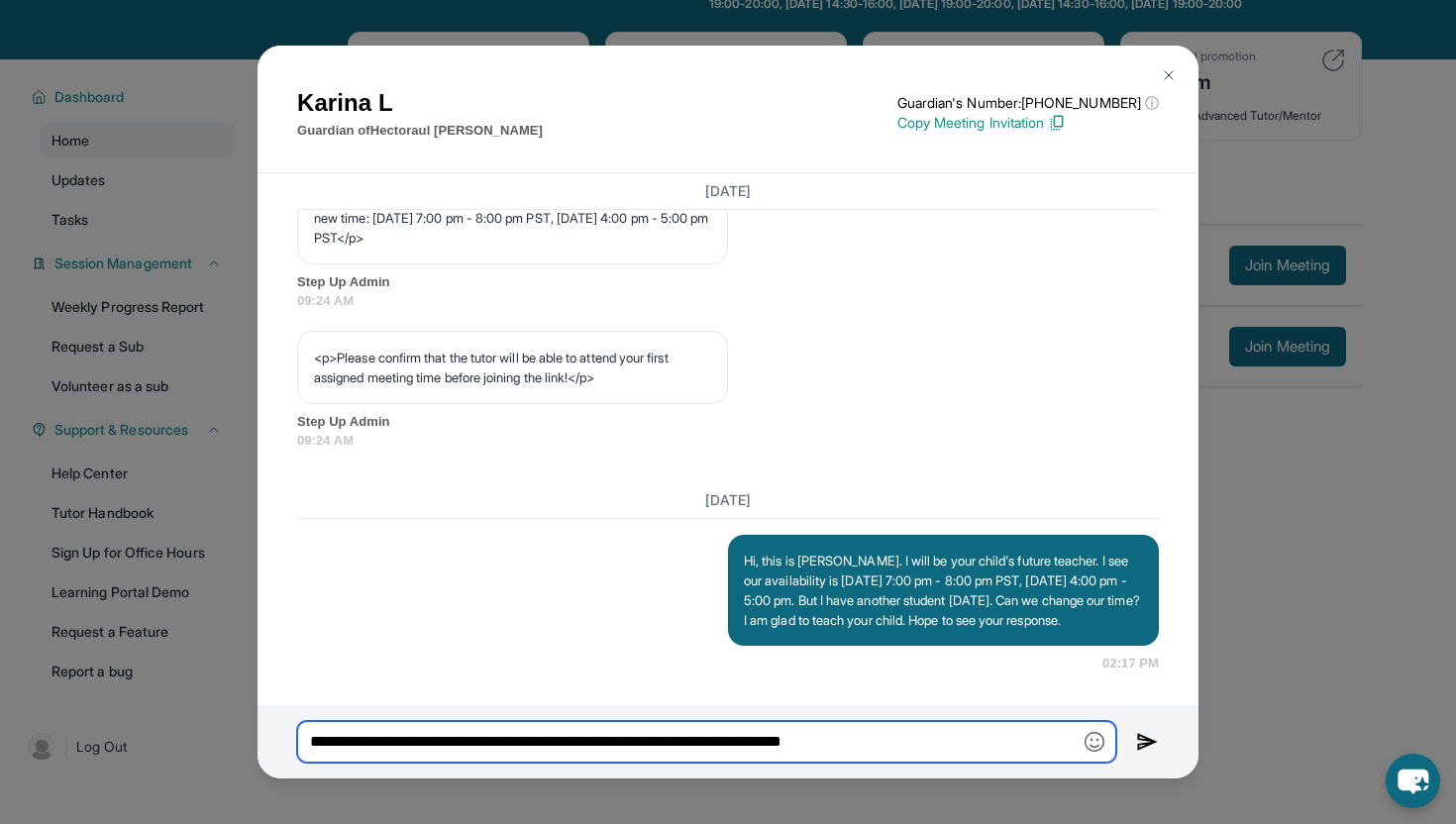 type on "**********" 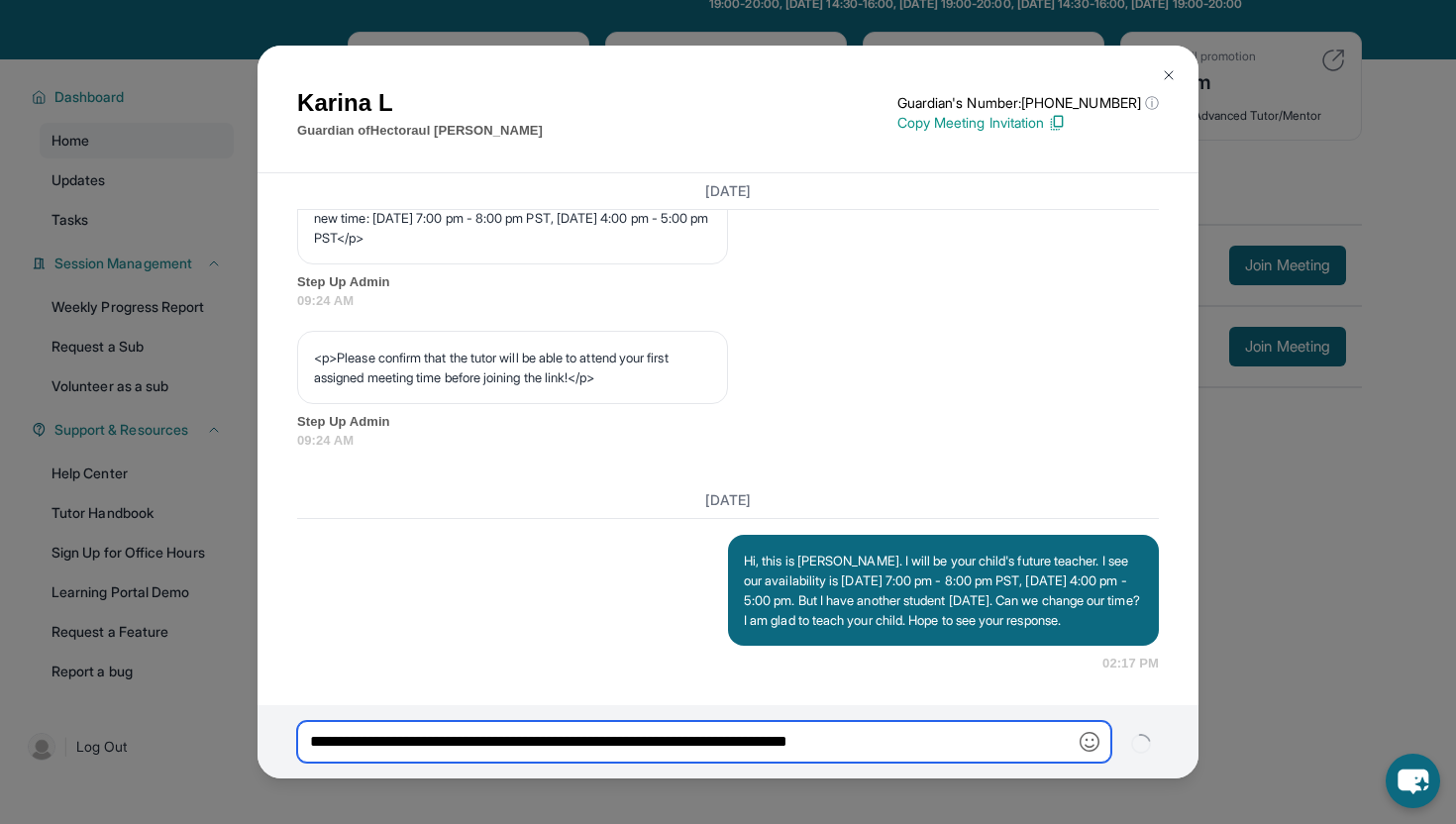 type 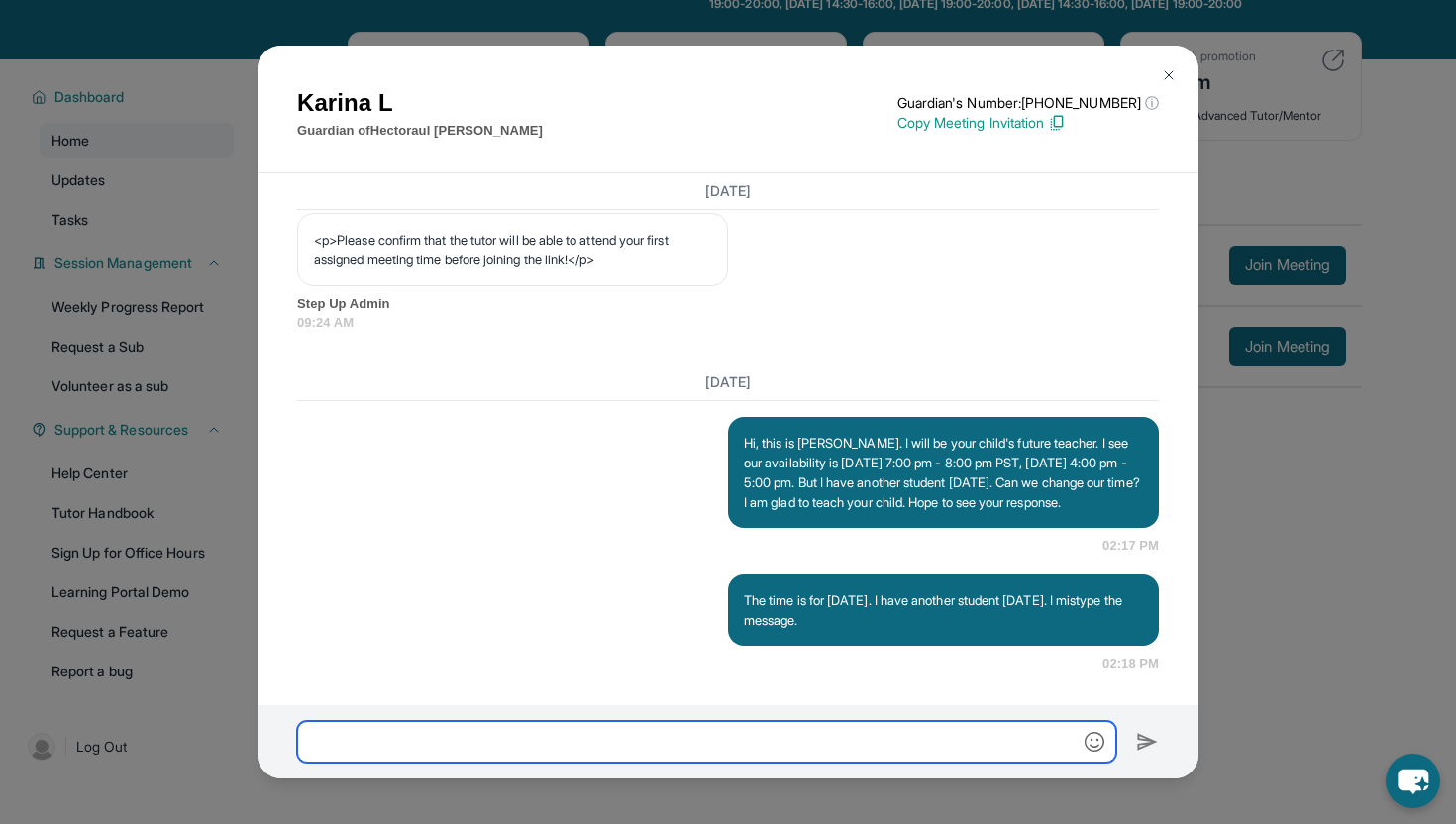 scroll, scrollTop: 1345, scrollLeft: 0, axis: vertical 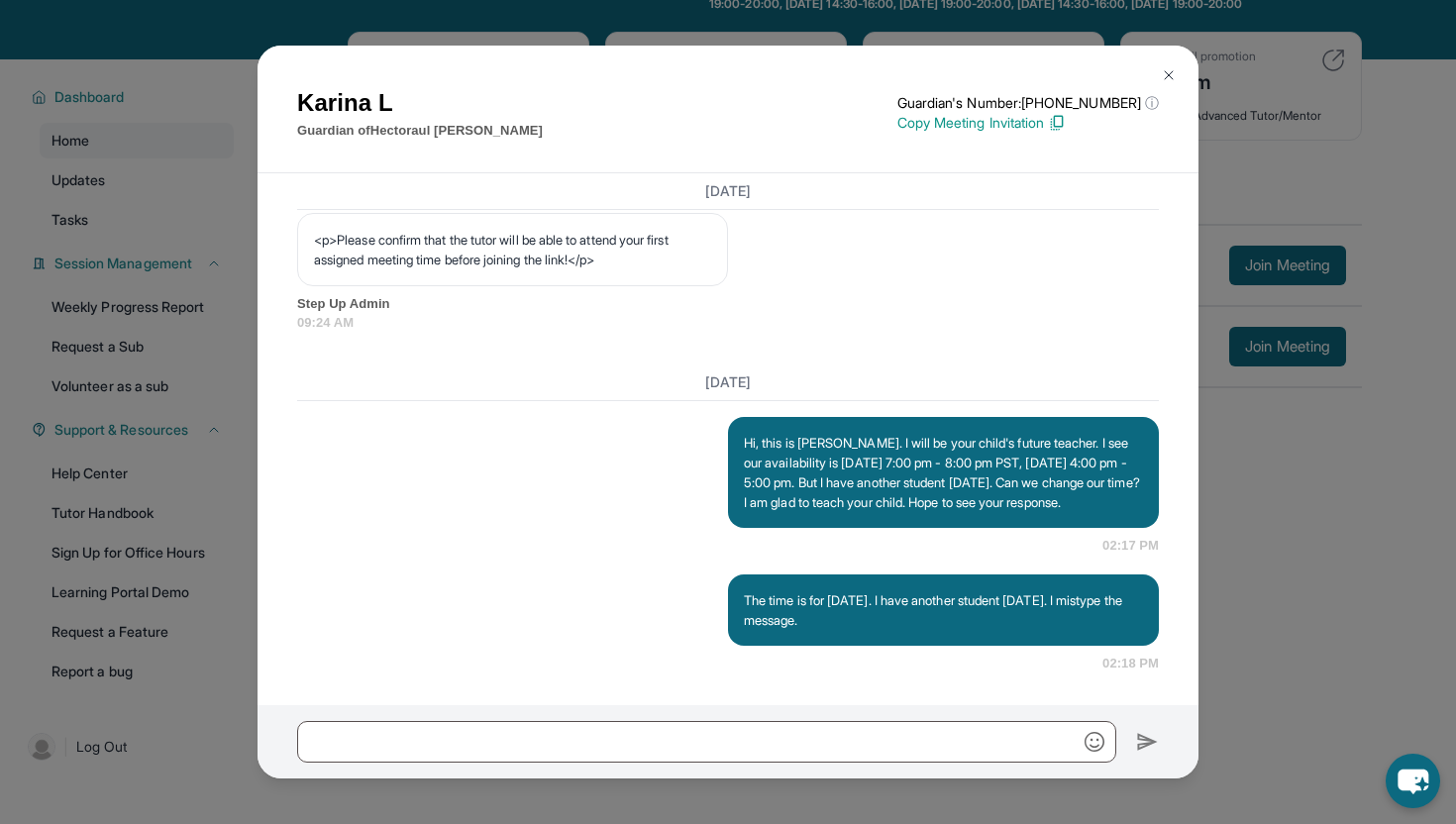 click at bounding box center [1169, 75] 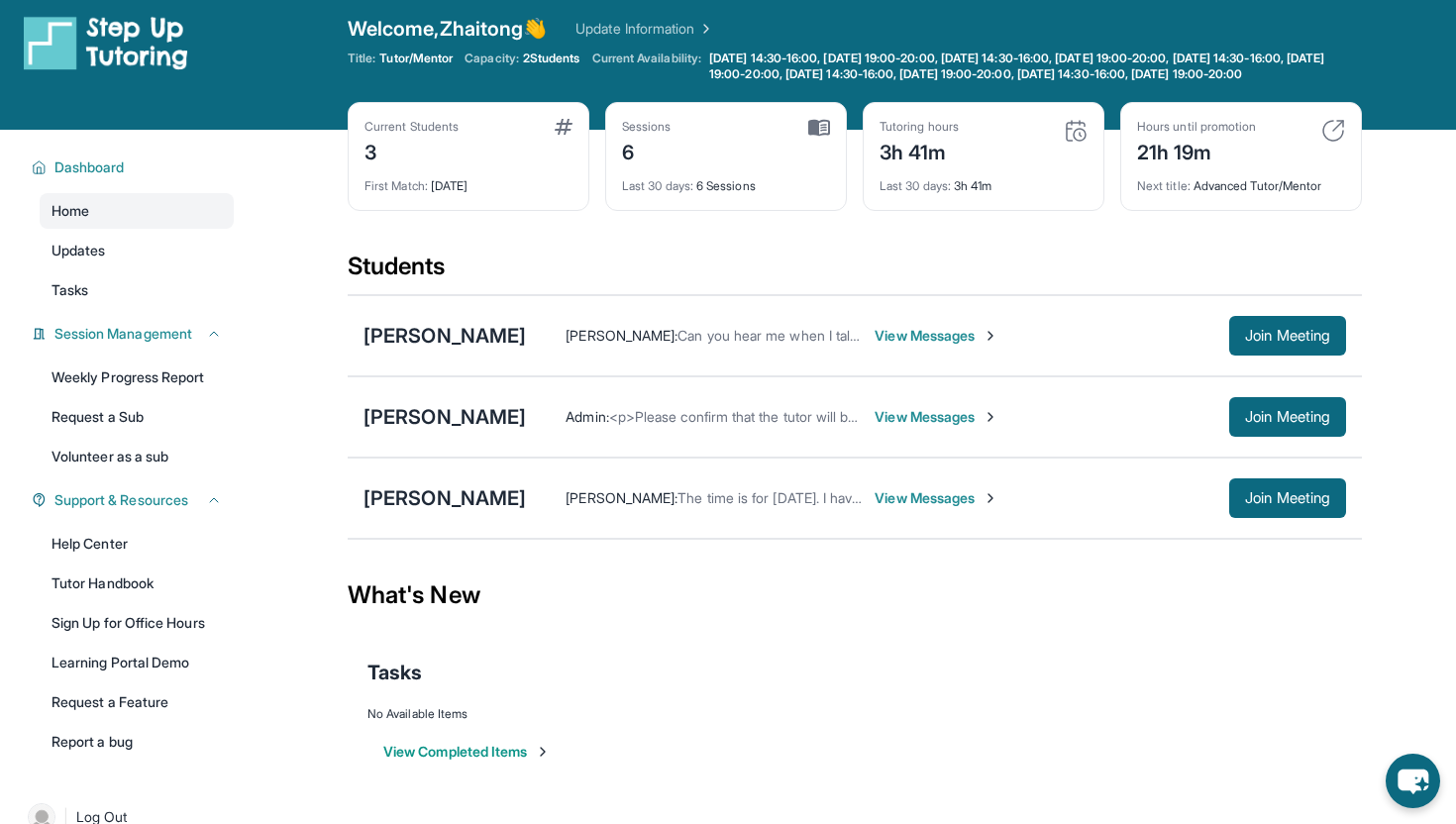 scroll, scrollTop: 19, scrollLeft: 0, axis: vertical 